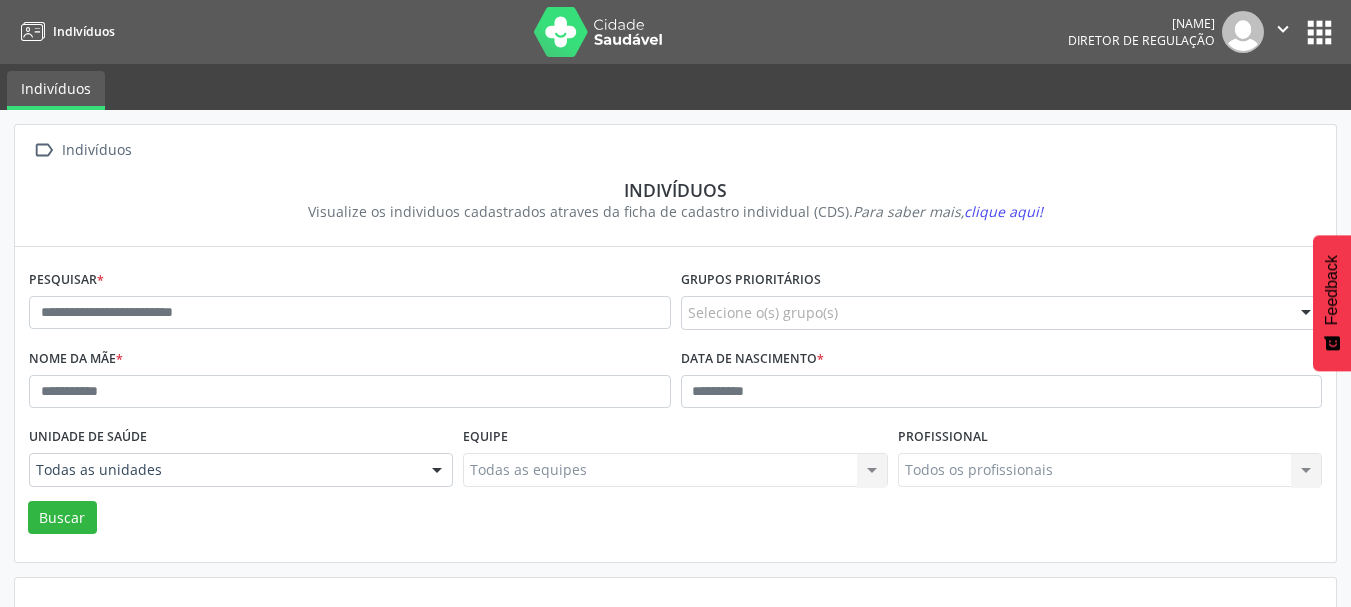 scroll, scrollTop: 0, scrollLeft: 0, axis: both 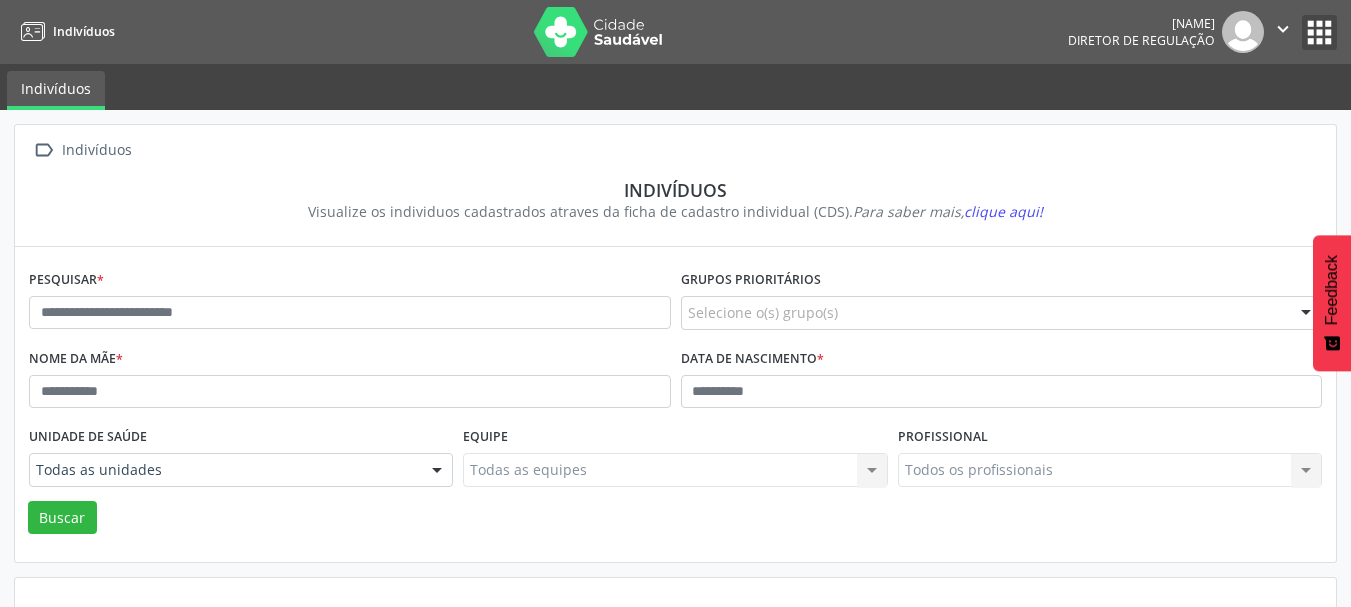 click on "Indivíduos
Adão Alves de Medeiros
Diretor de regulação

Configurações
Sair
apps" at bounding box center (675, 32) 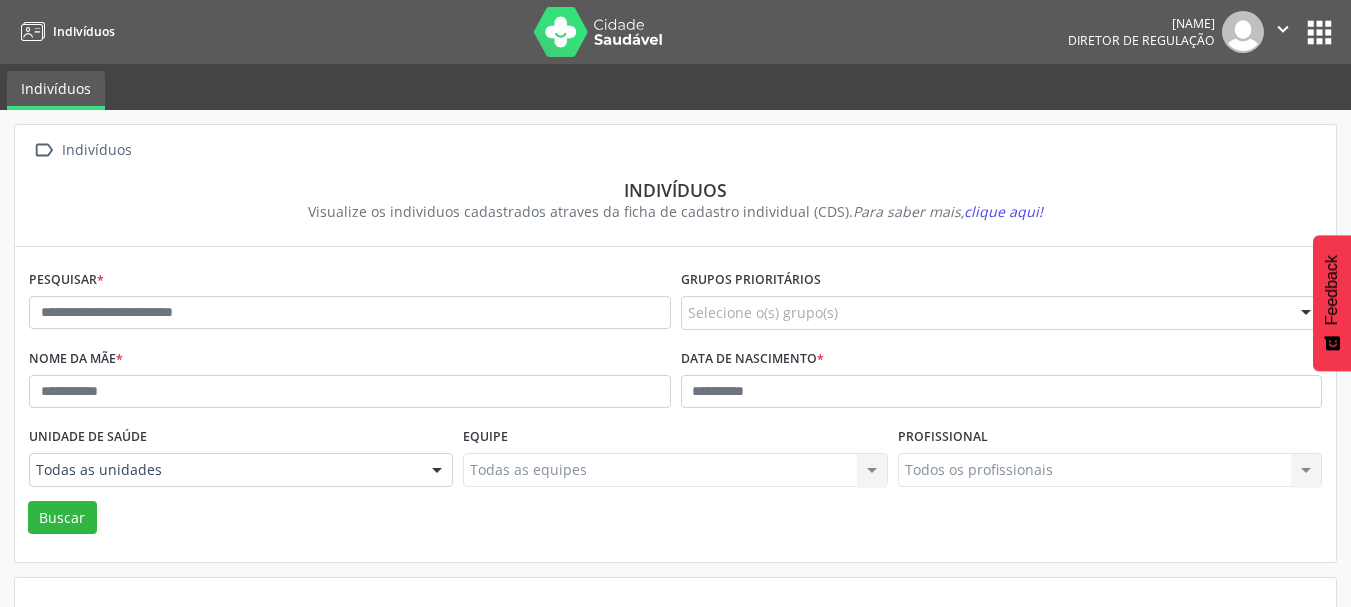 click on "apps" at bounding box center (1319, 32) 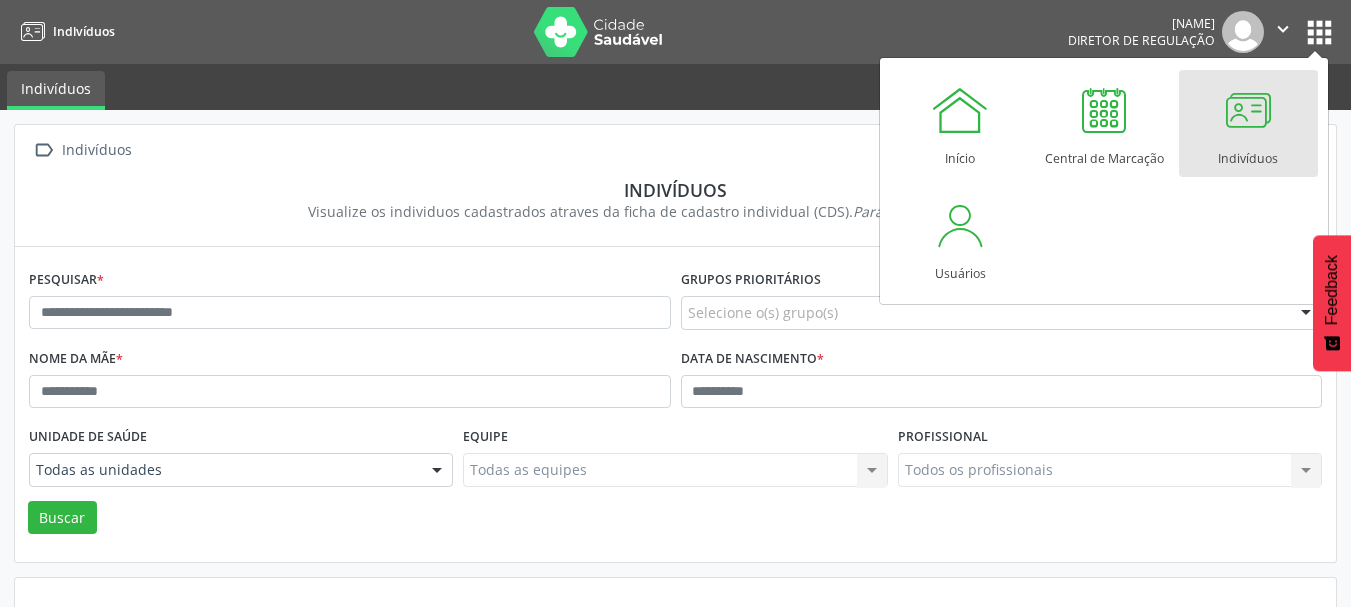 click on "Indivíduos" at bounding box center [1248, 153] 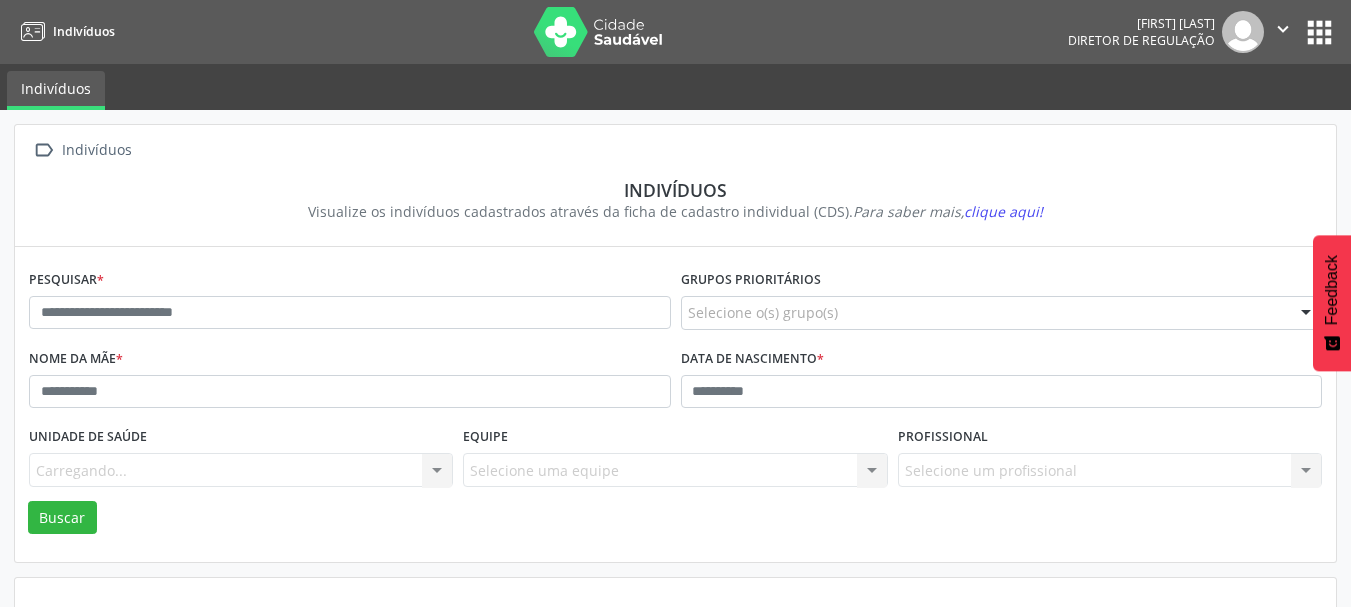 scroll, scrollTop: 0, scrollLeft: 0, axis: both 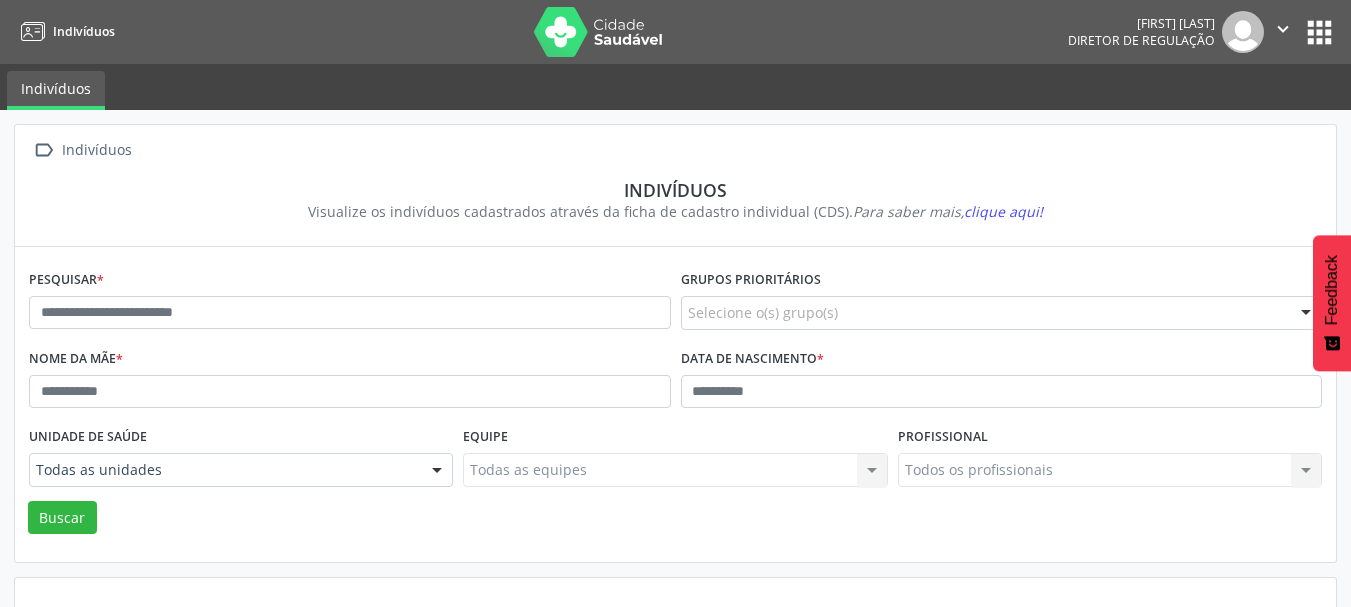 click on "apps" at bounding box center [1319, 32] 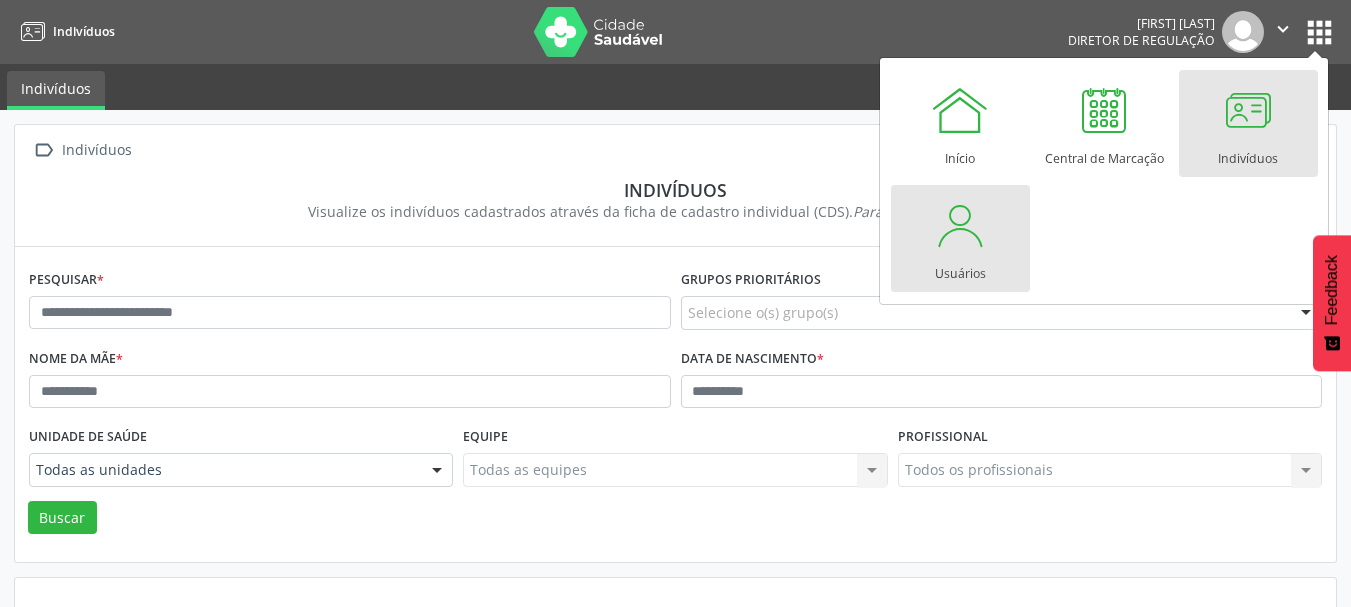 click at bounding box center (960, 225) 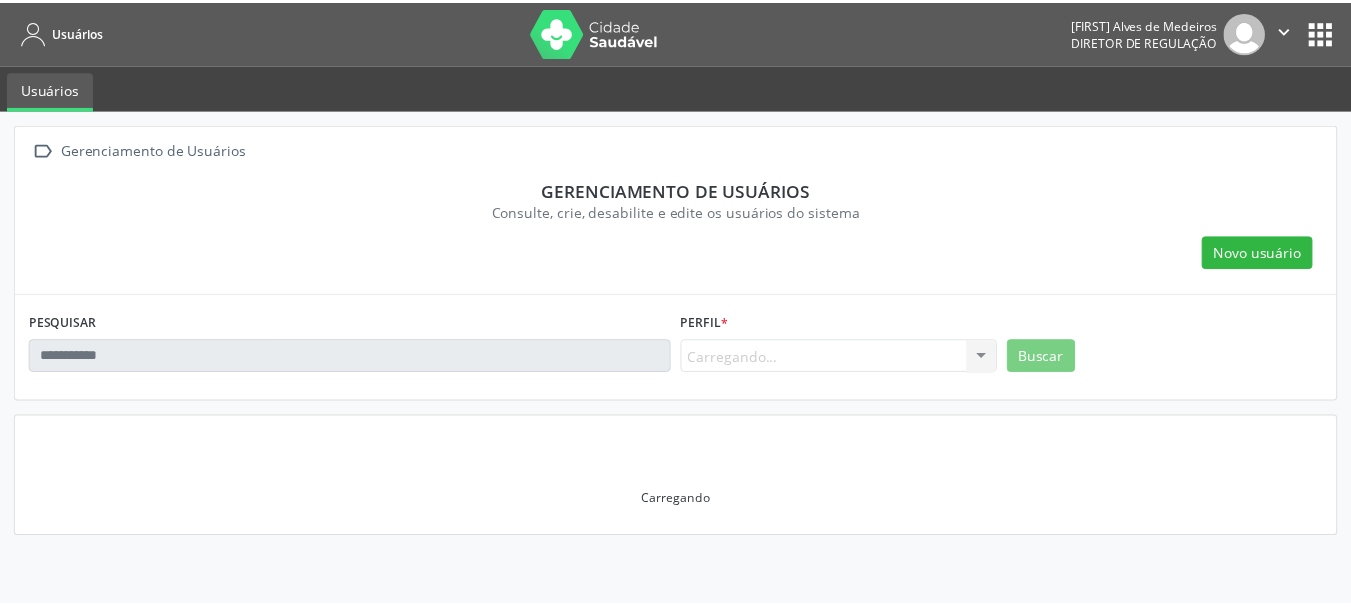 scroll, scrollTop: 0, scrollLeft: 0, axis: both 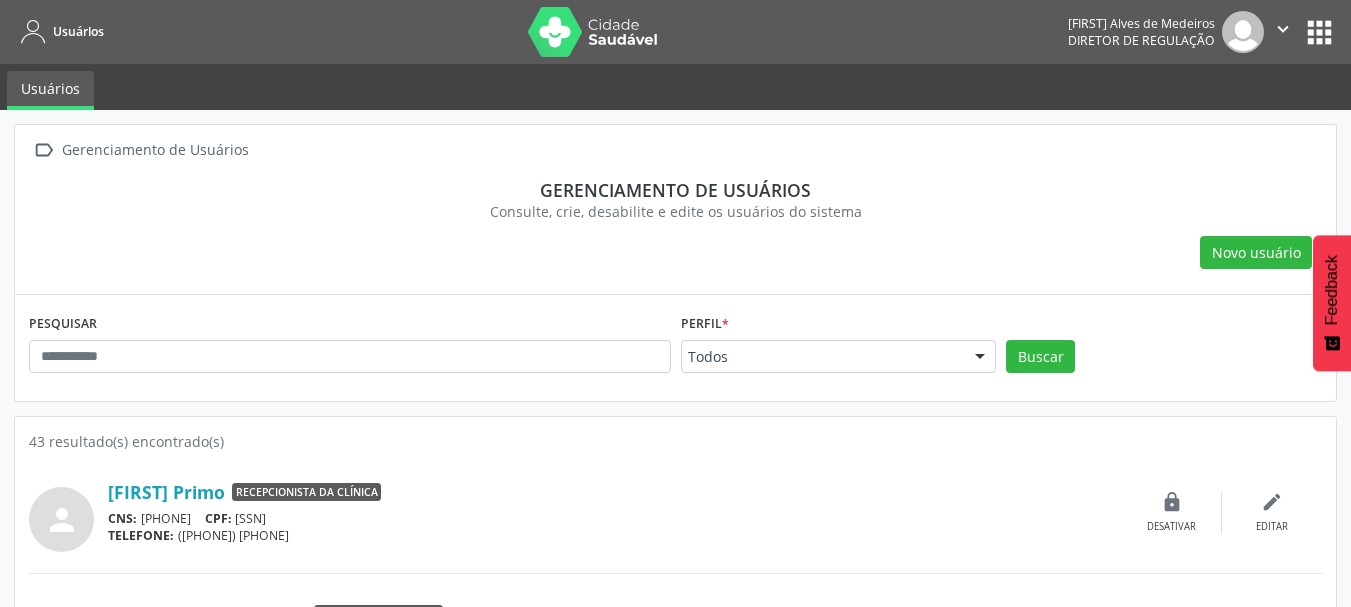 click on "apps" at bounding box center [1319, 32] 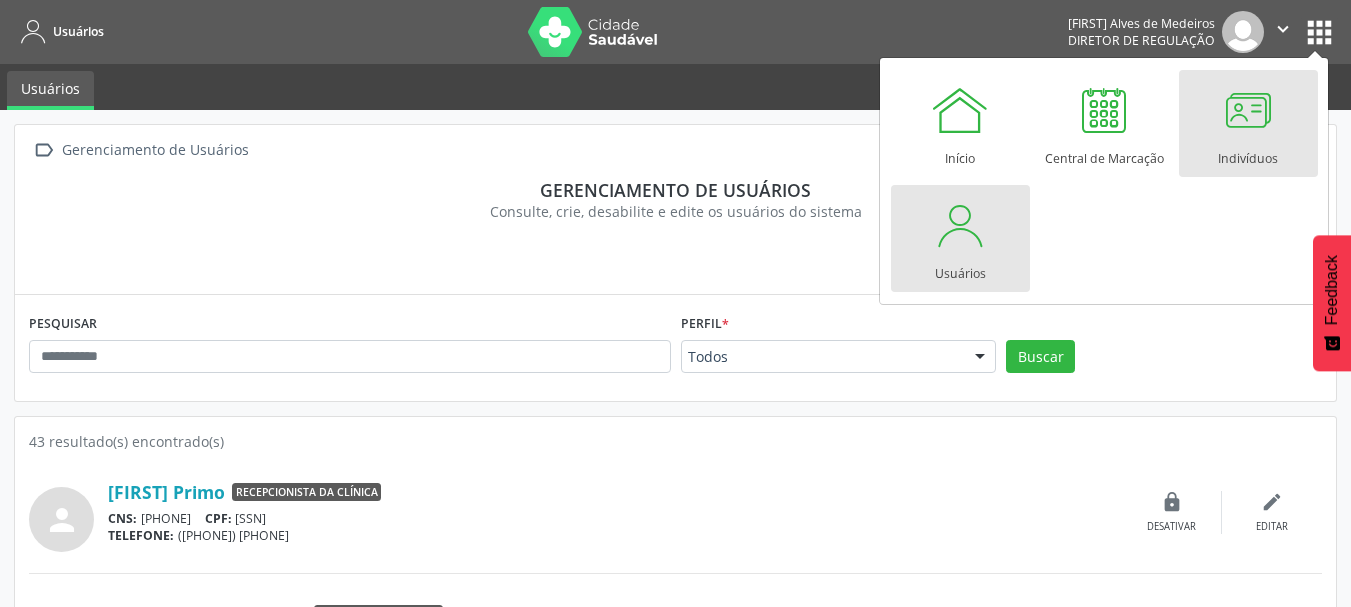 click at bounding box center [1248, 110] 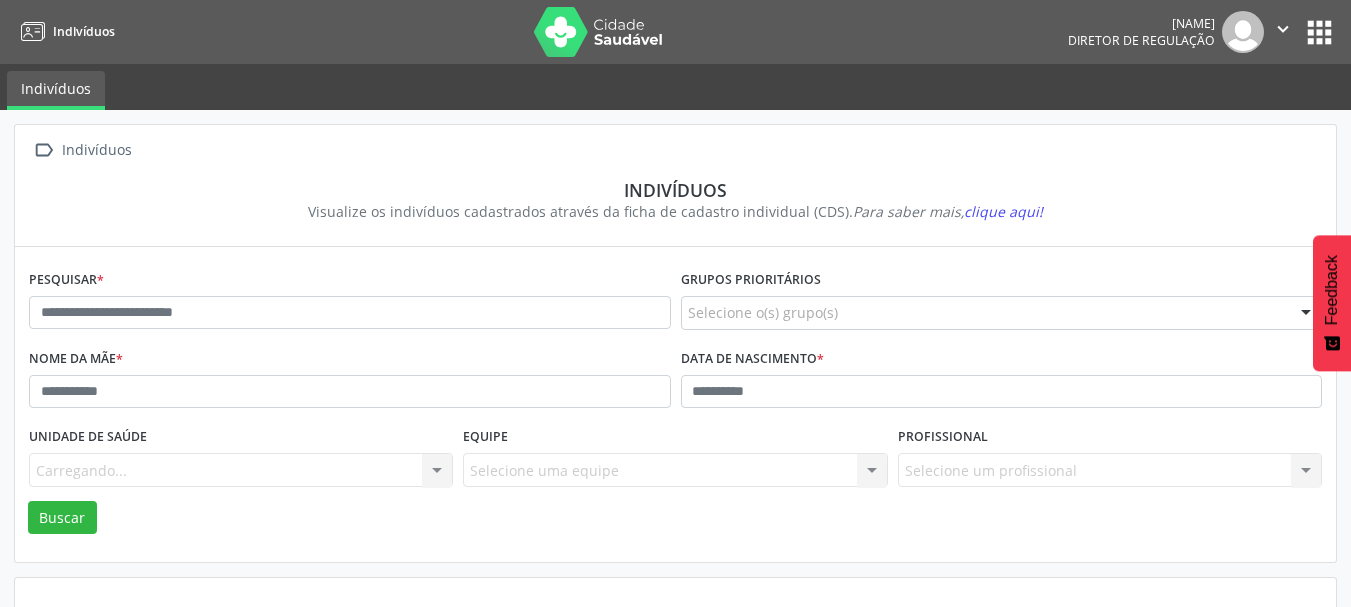scroll, scrollTop: 0, scrollLeft: 0, axis: both 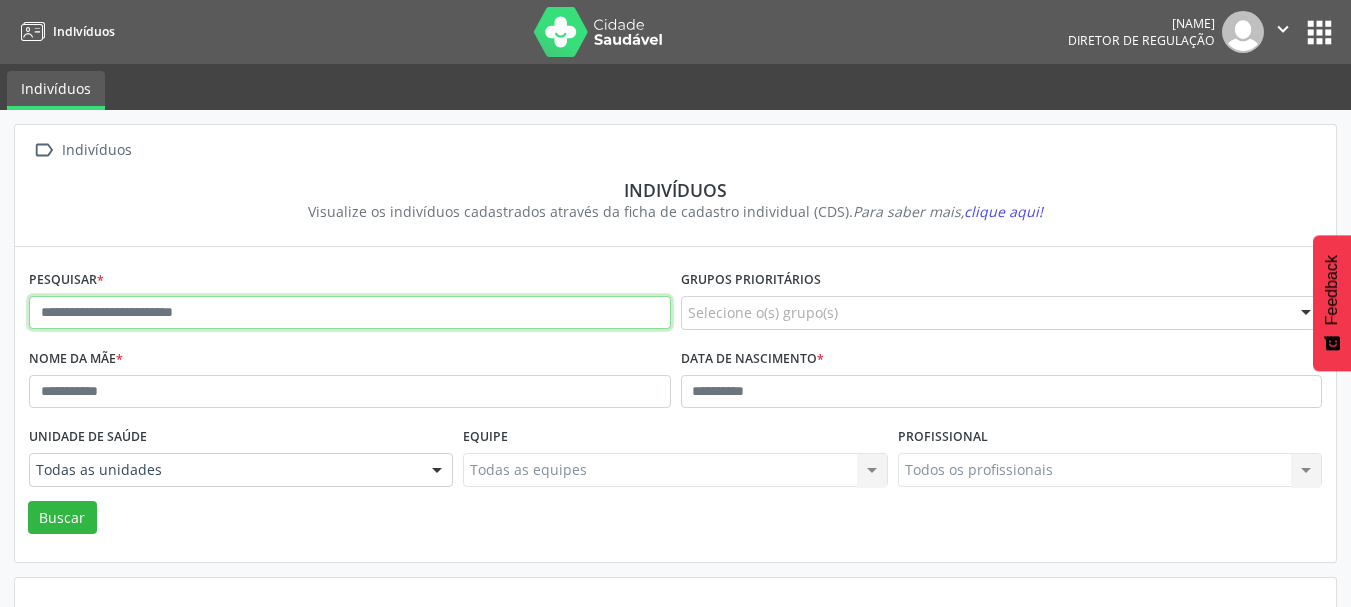 click at bounding box center (350, 313) 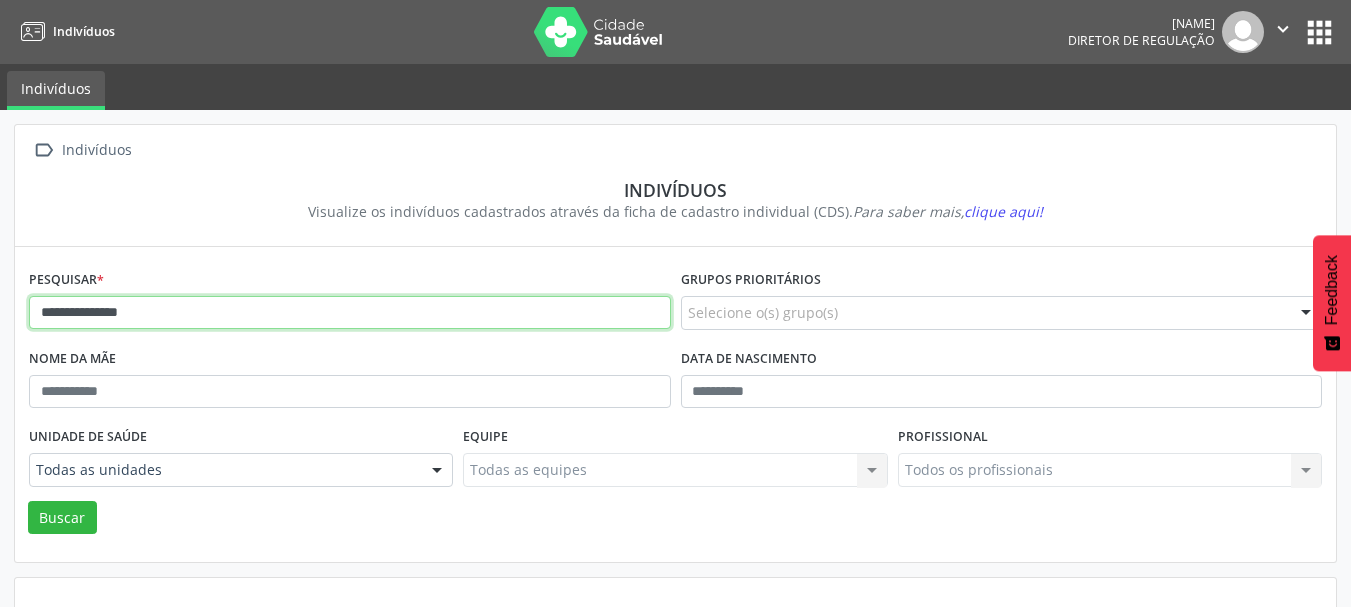 type on "**********" 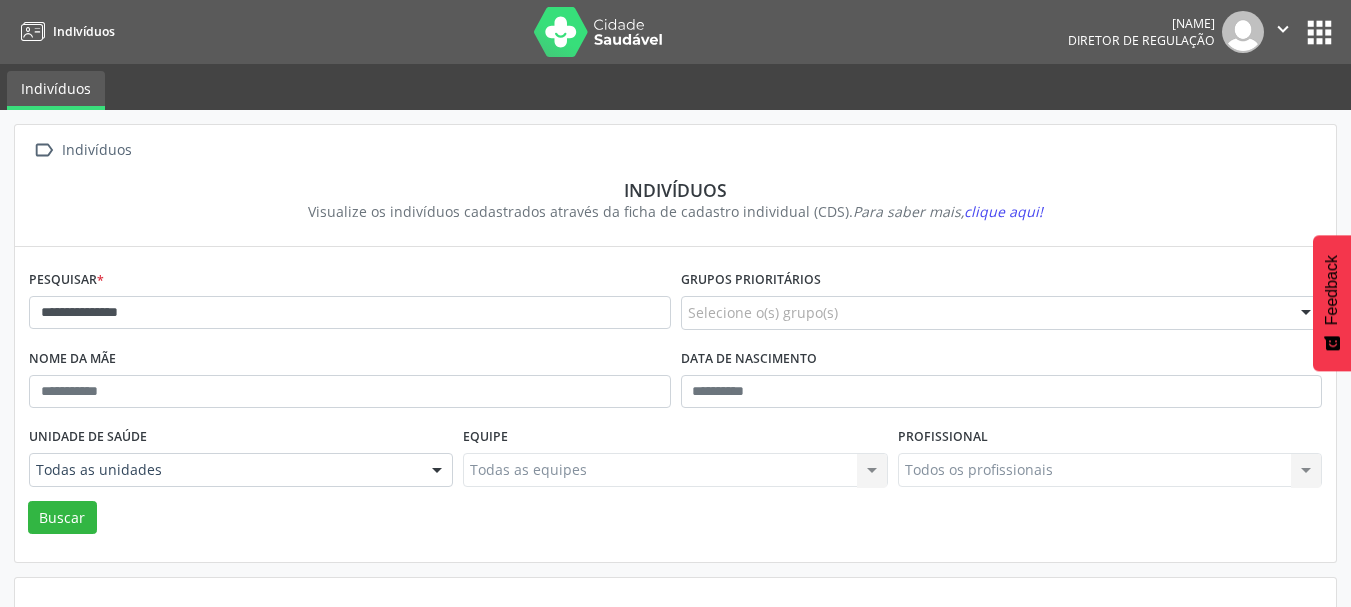 click on "**********" at bounding box center [350, 304] 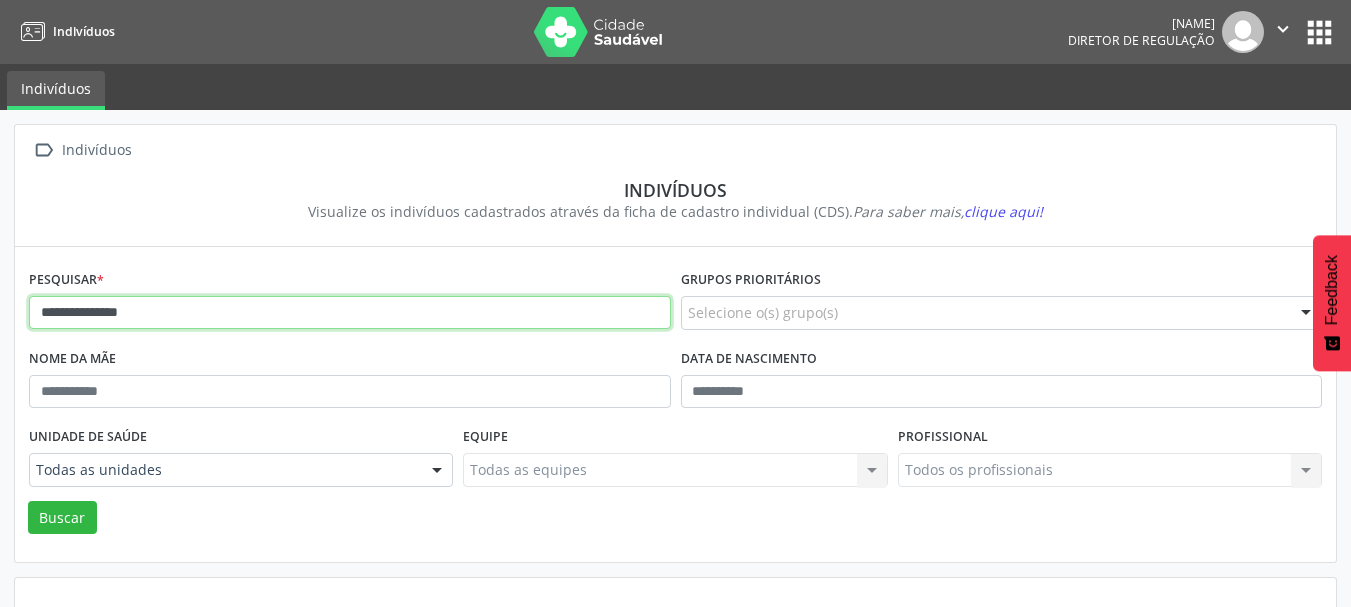 click on "**********" at bounding box center (350, 313) 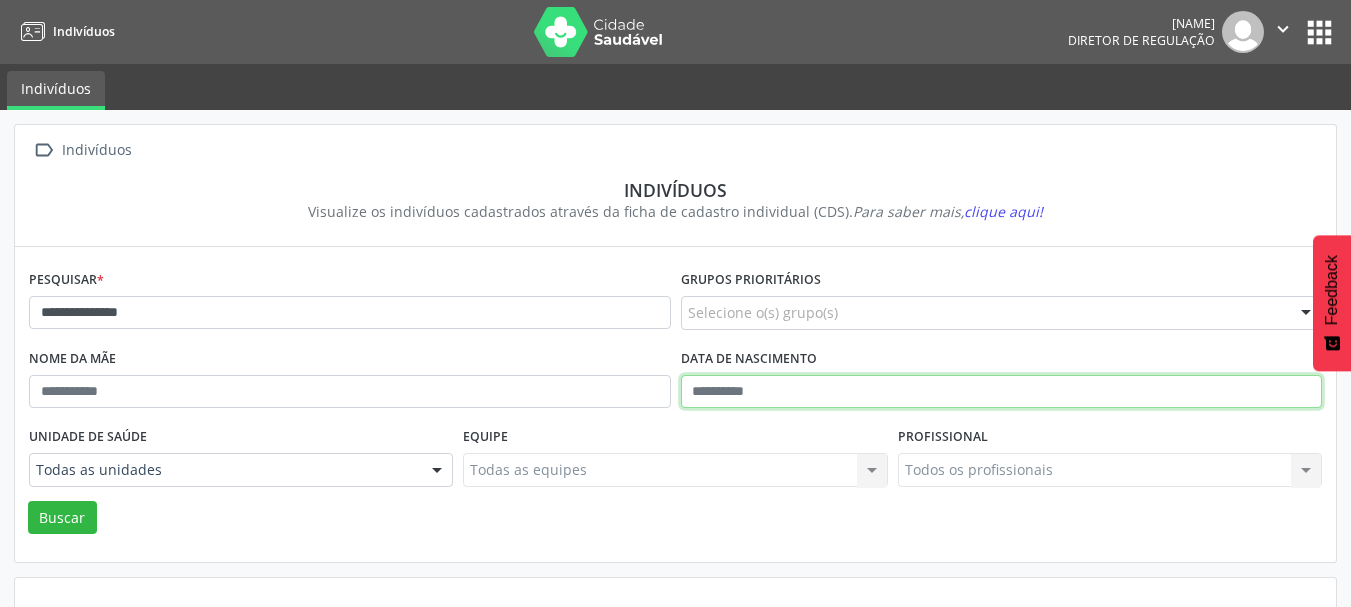 click at bounding box center [1002, 392] 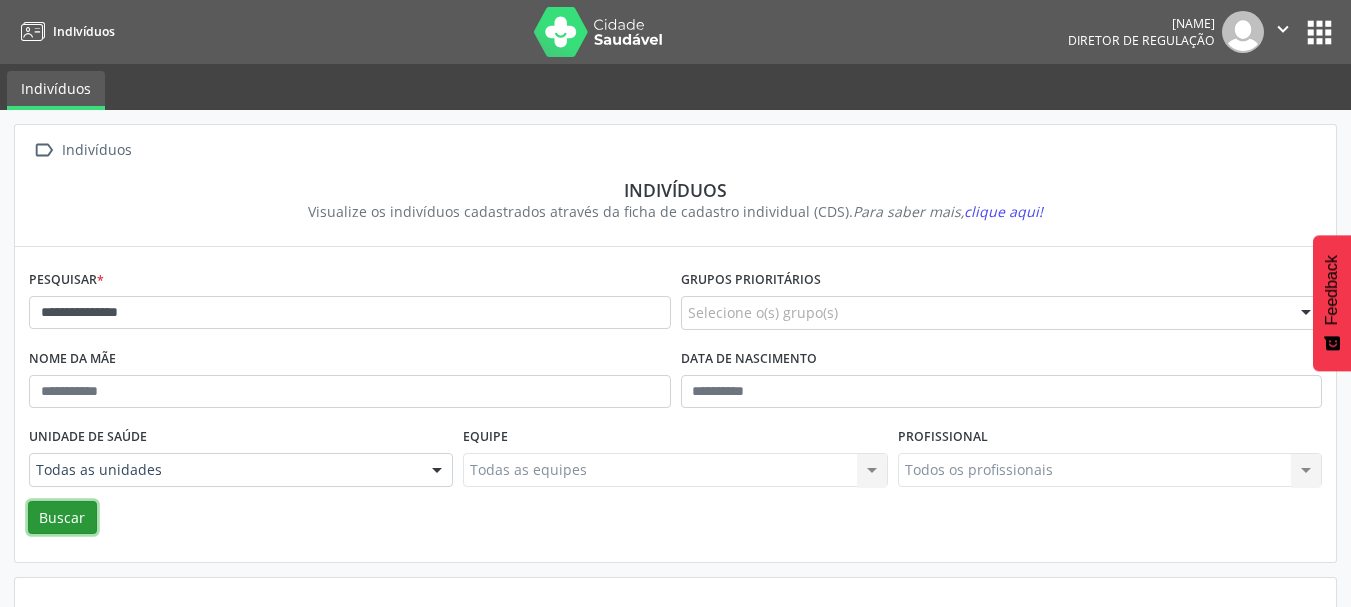 click on "Buscar" at bounding box center (62, 518) 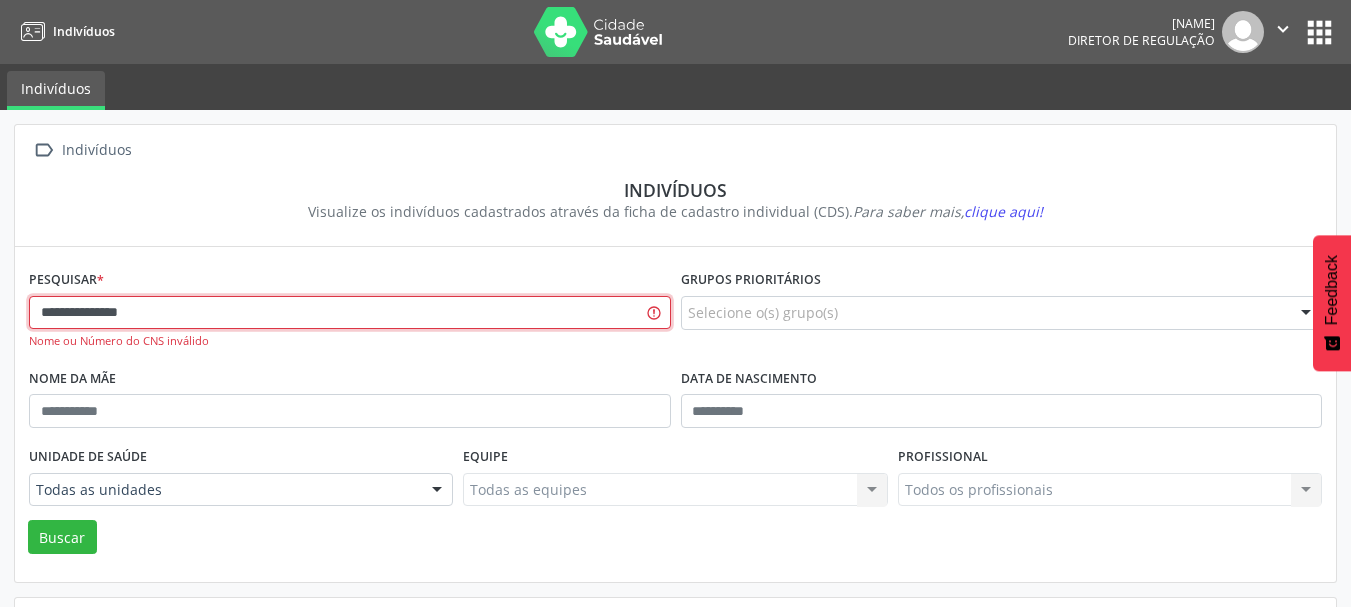 click on "**********" at bounding box center [350, 313] 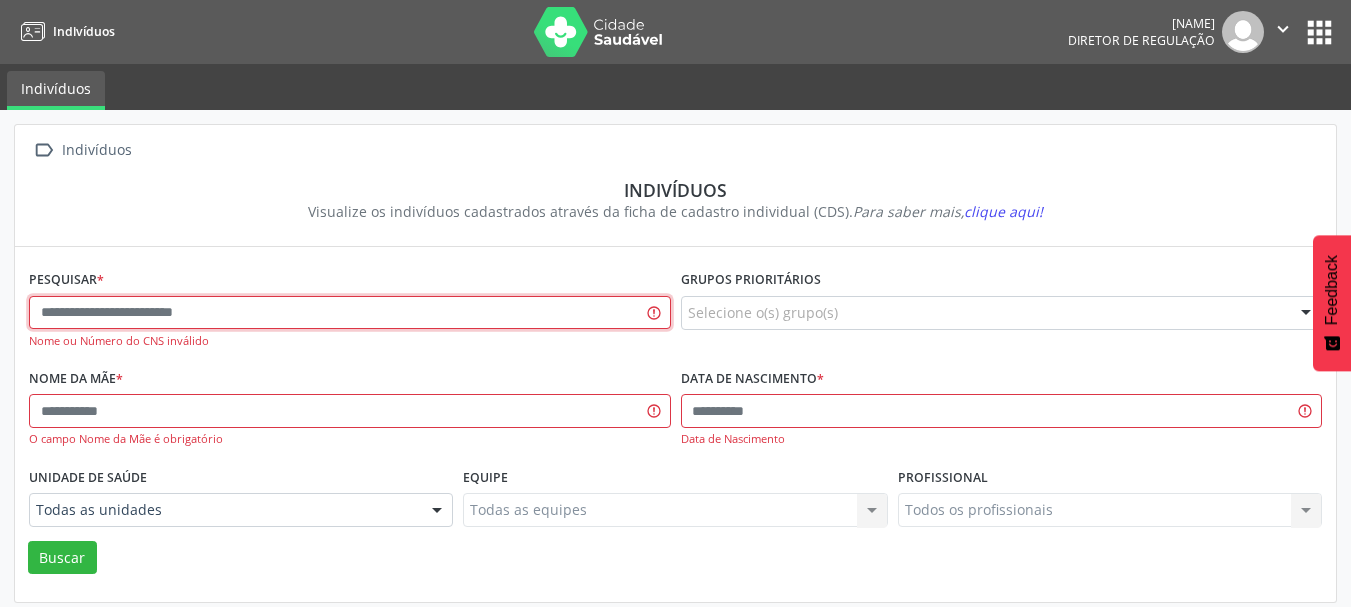 click at bounding box center (350, 313) 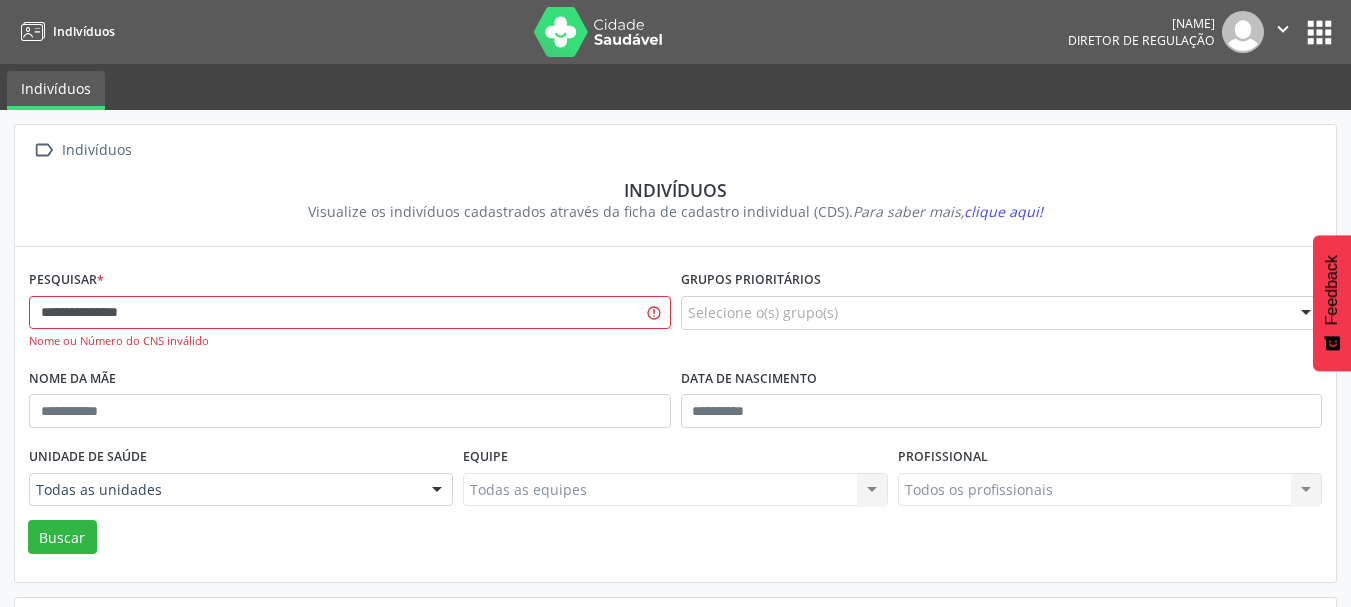 click on "Nome da mãe" at bounding box center (350, 314) 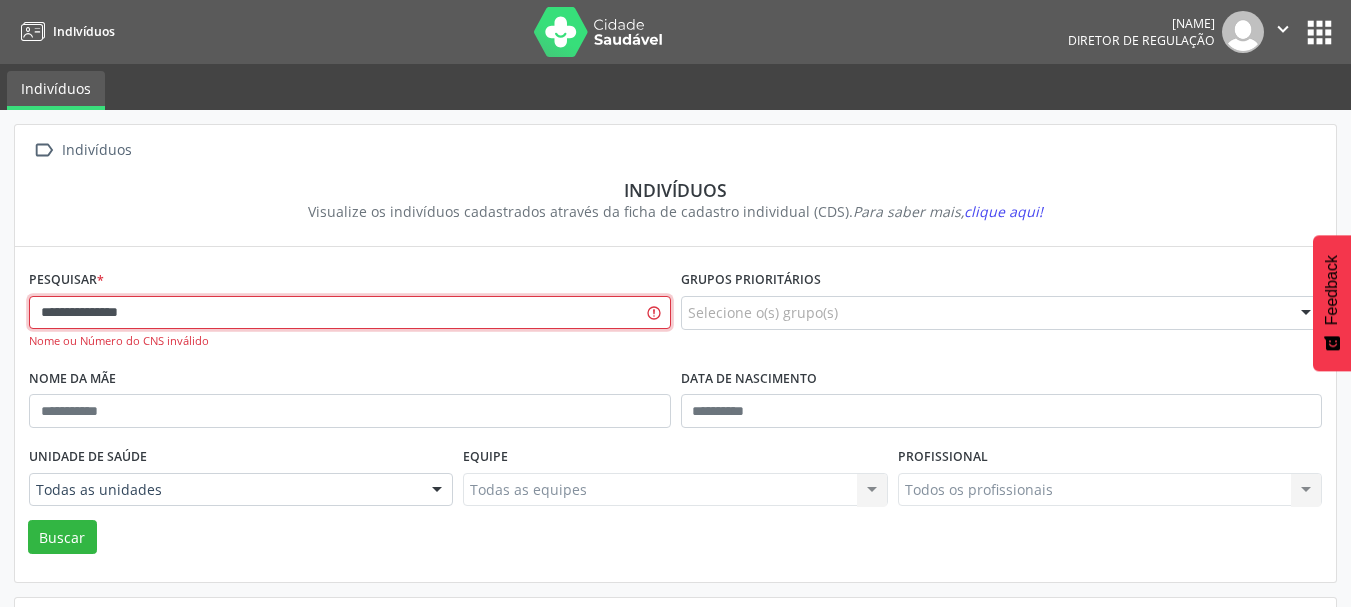 click on "**********" at bounding box center (350, 313) 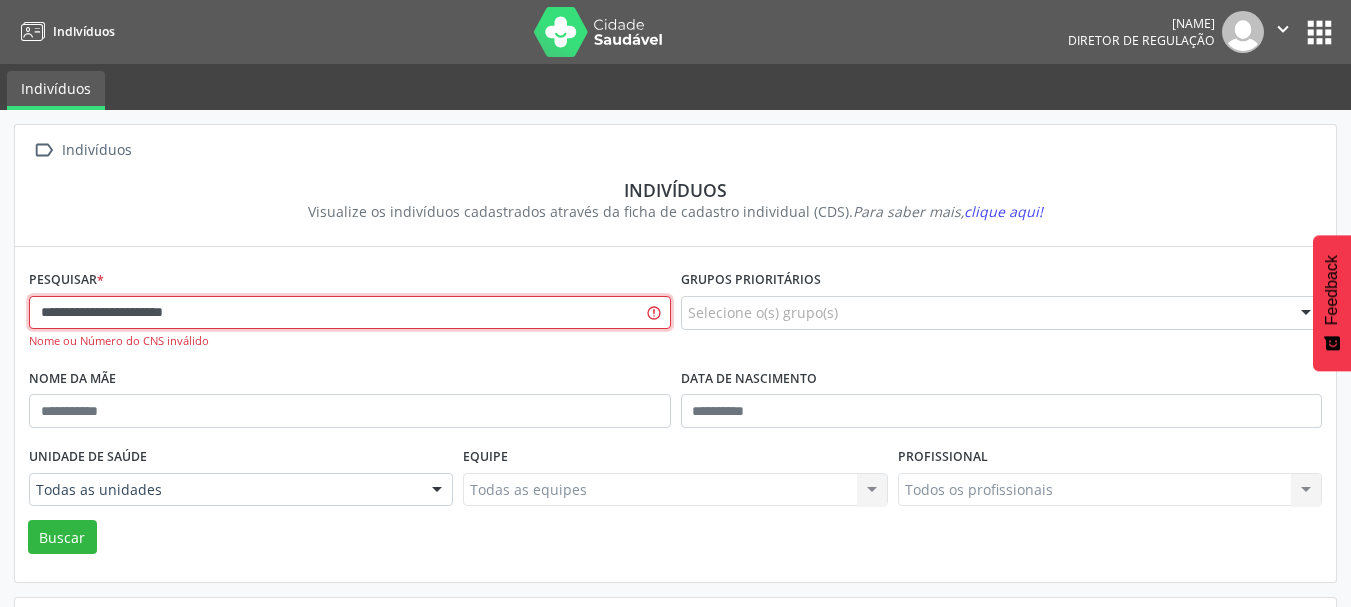 click on "**********" at bounding box center [350, 313] 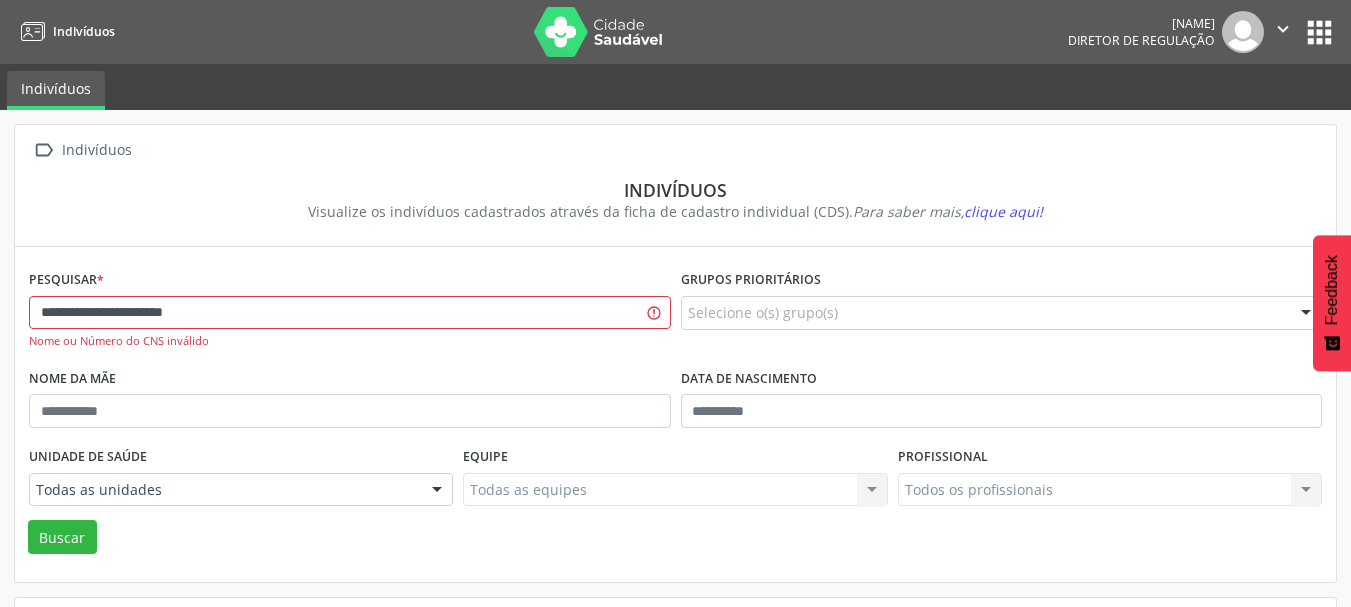 click on "Nome ou Número do CNS inválido" at bounding box center [350, 341] 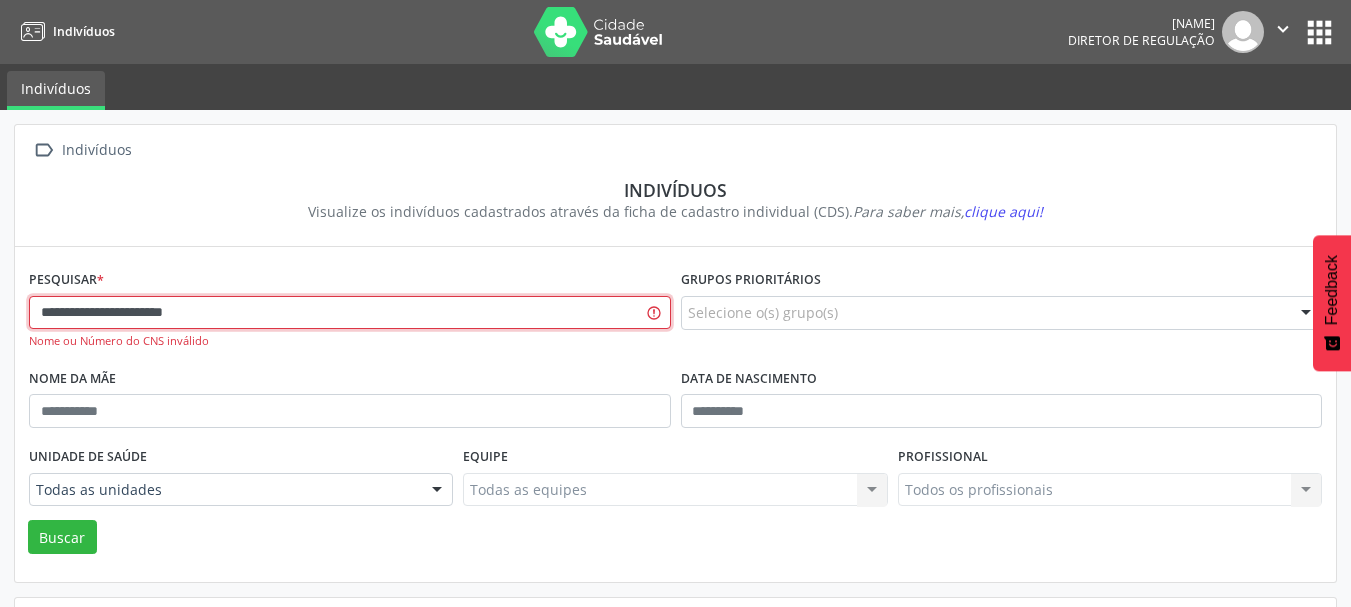 click on "**********" at bounding box center (350, 313) 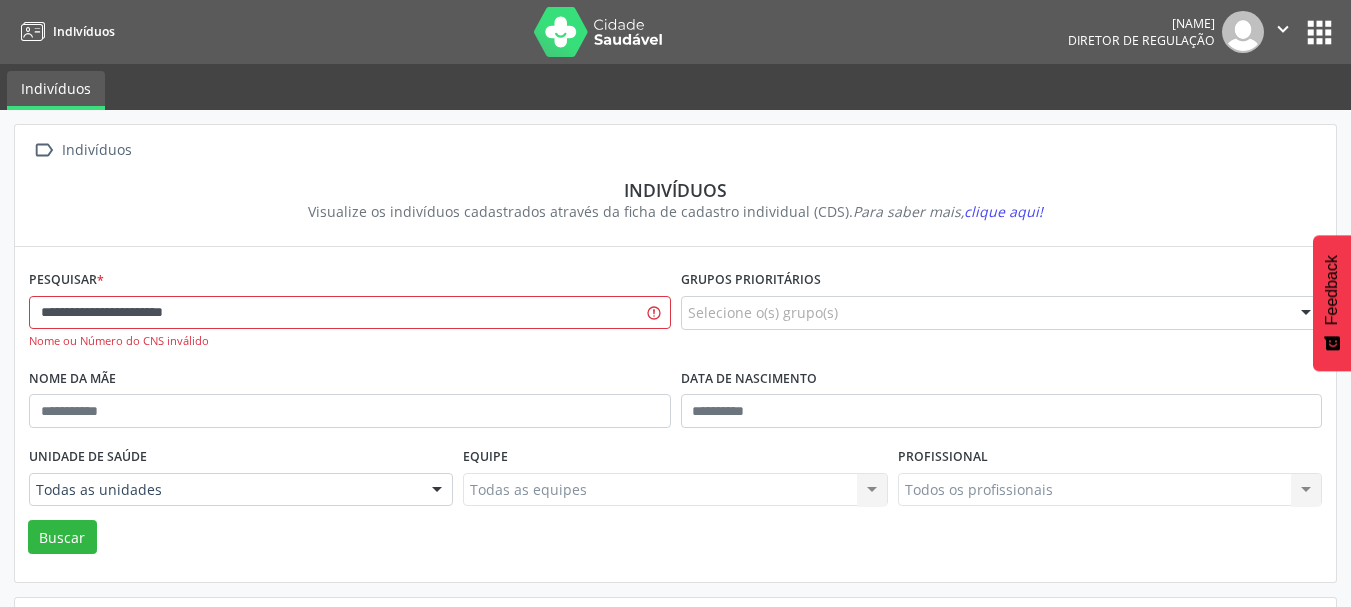 click on "apps" at bounding box center (1319, 32) 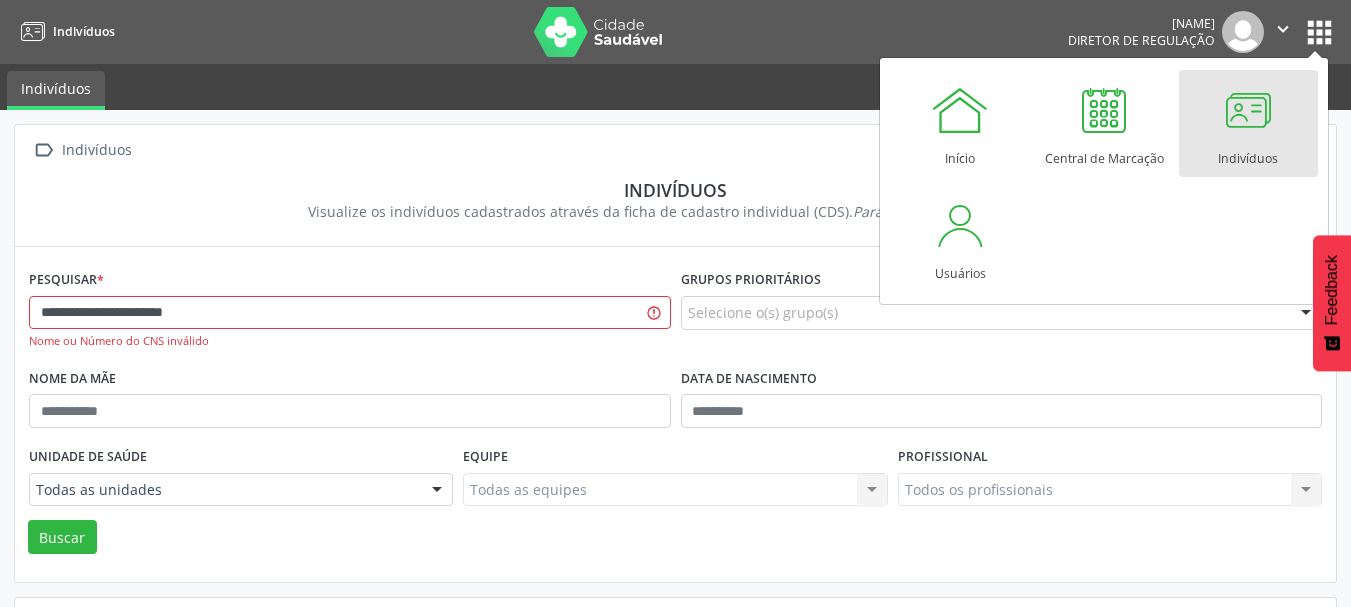 click at bounding box center (1248, 110) 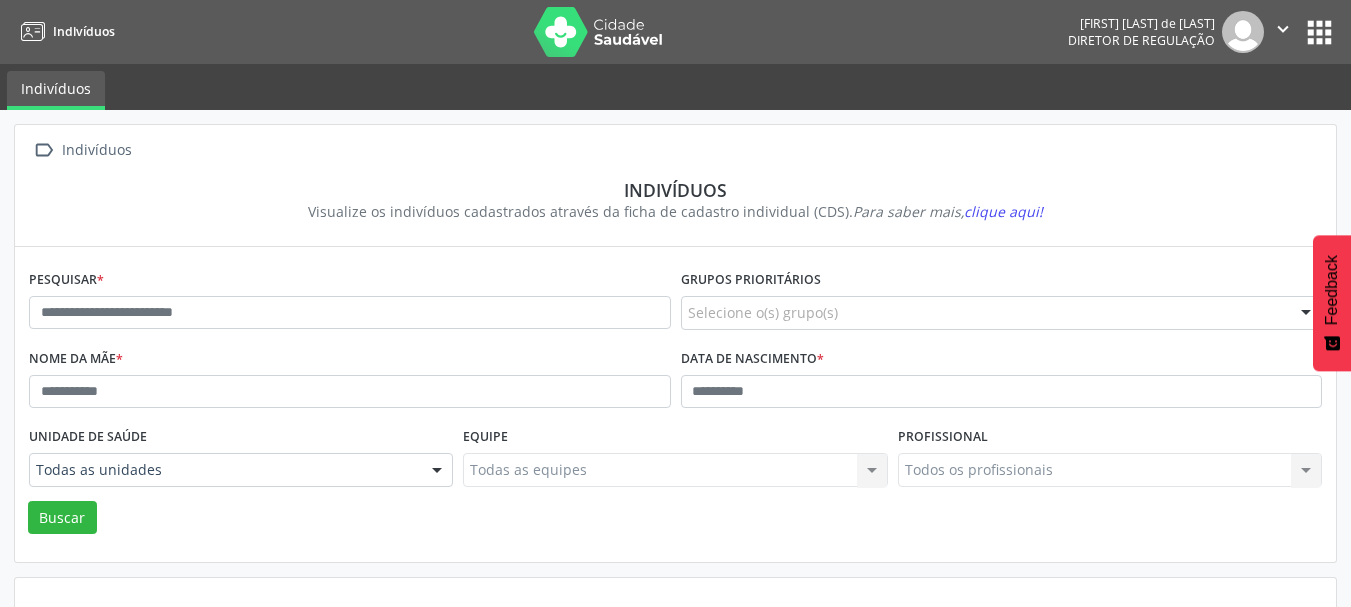 scroll, scrollTop: 0, scrollLeft: 0, axis: both 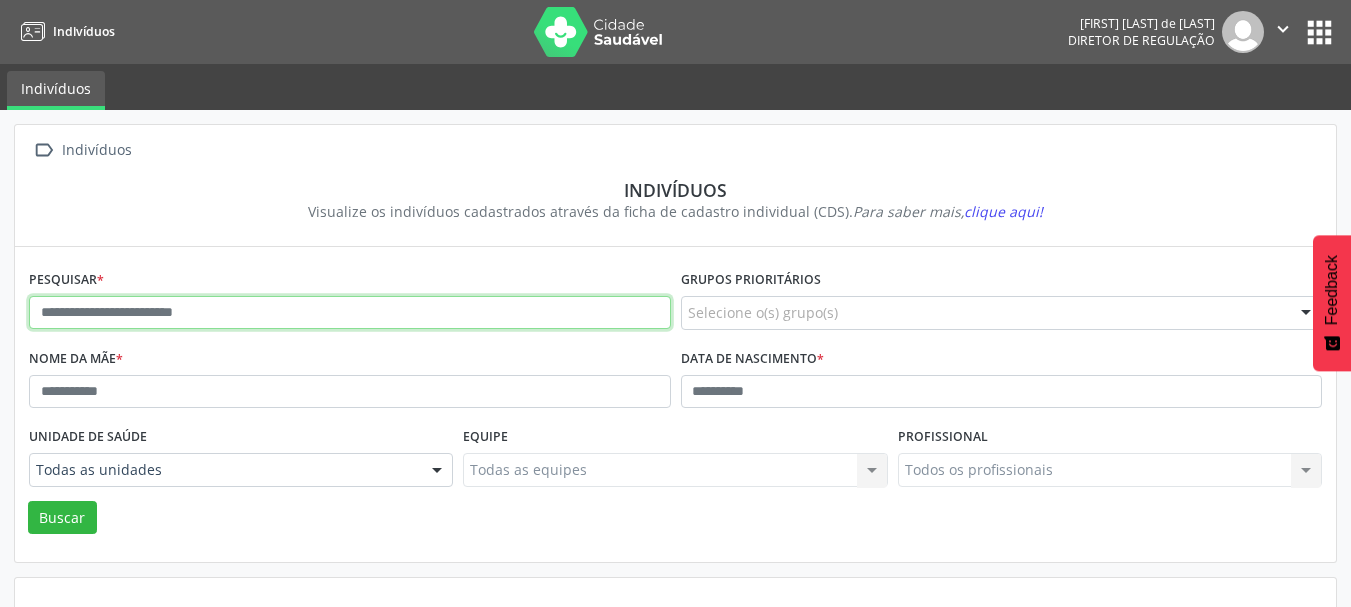 drag, startPoint x: 0, startPoint y: 0, endPoint x: 259, endPoint y: 306, distance: 400.89523 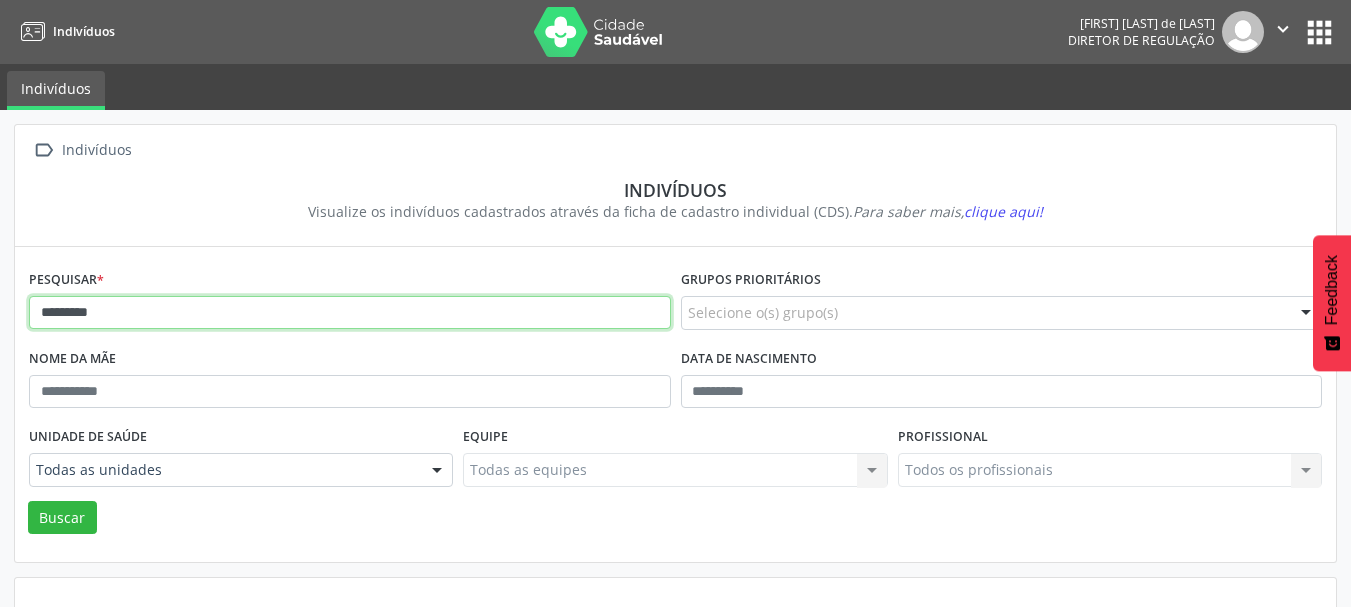 click on "*********" at bounding box center (350, 313) 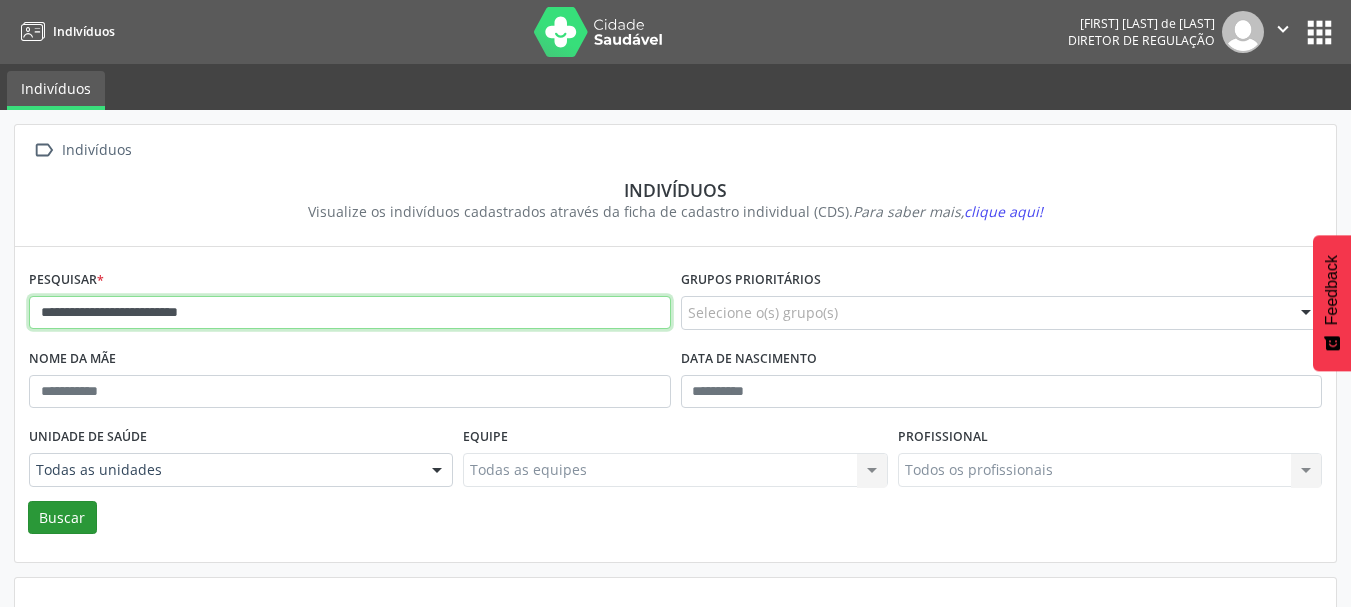 type on "**********" 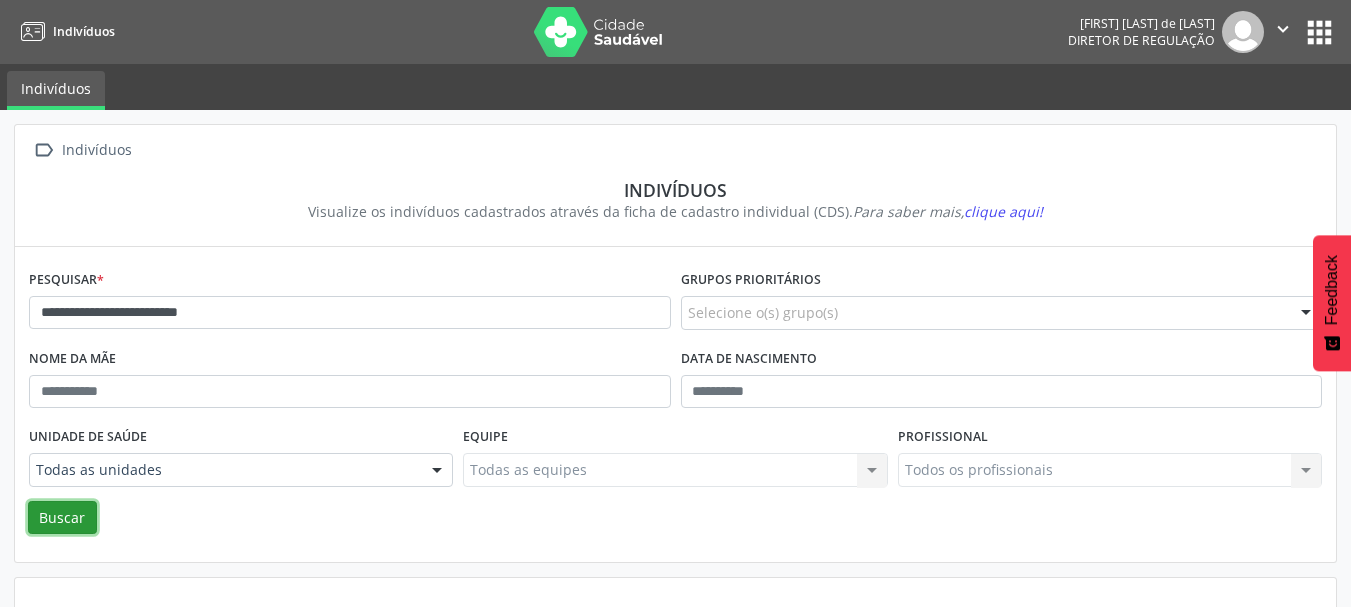 click on "Buscar" at bounding box center (62, 518) 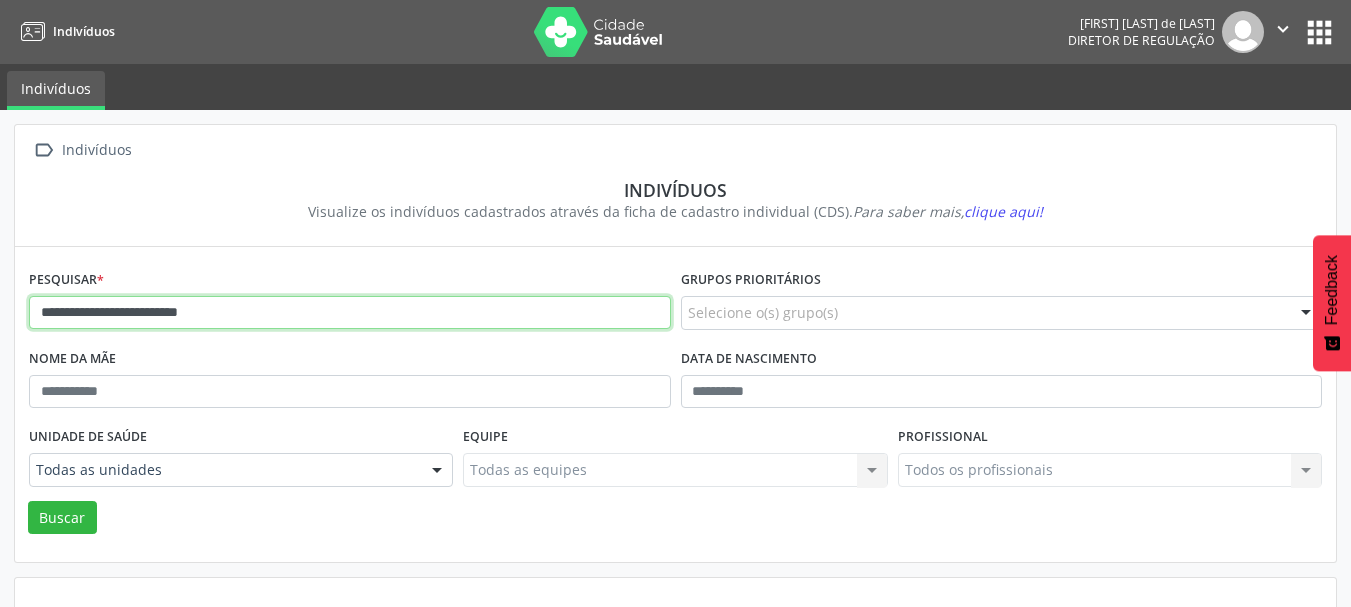 click on "**********" at bounding box center (350, 313) 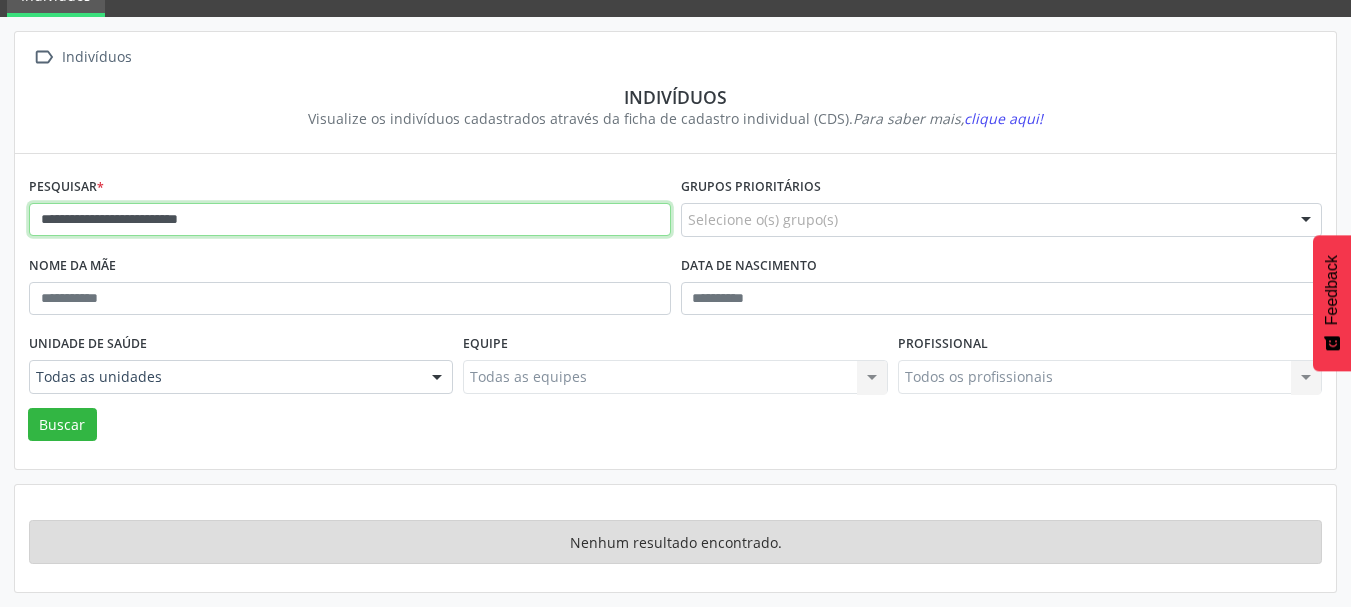 scroll, scrollTop: 0, scrollLeft: 0, axis: both 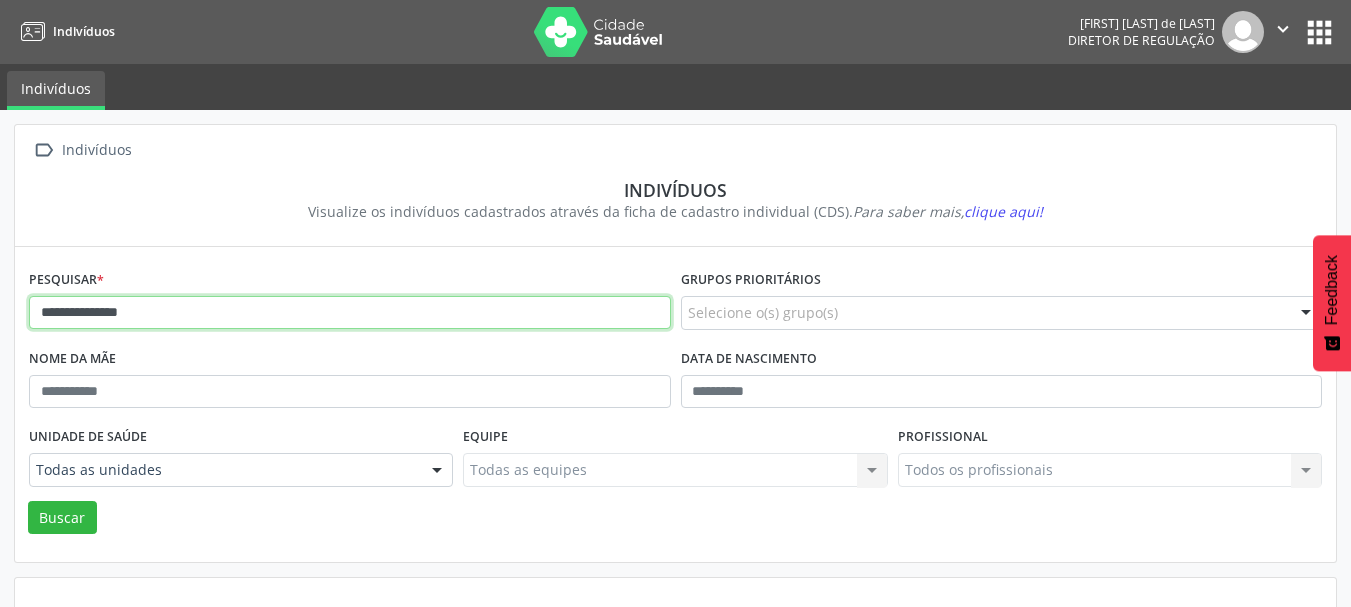type on "**********" 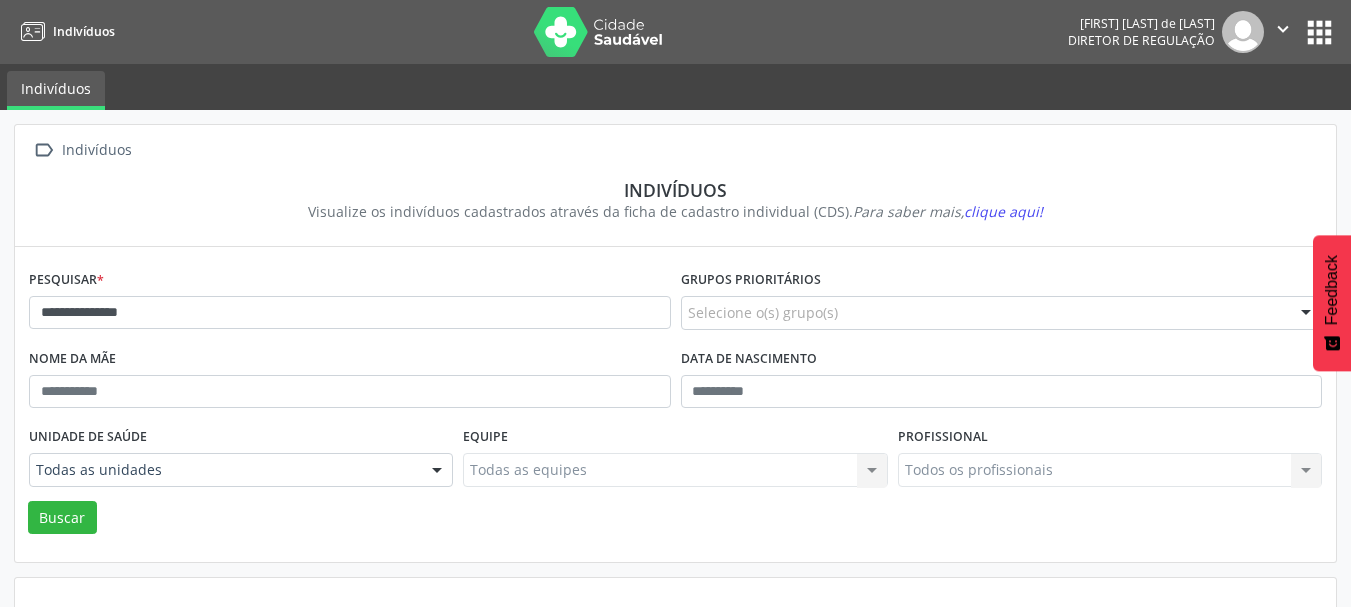 scroll, scrollTop: 93, scrollLeft: 0, axis: vertical 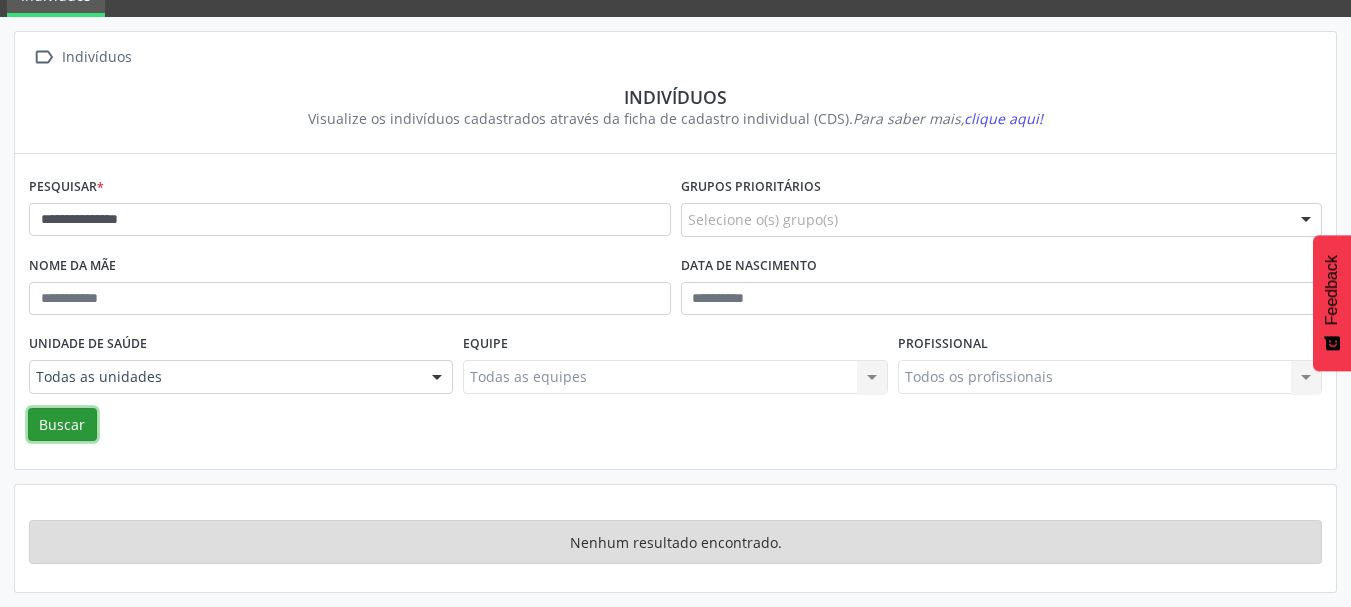 click on "Buscar" at bounding box center (62, 425) 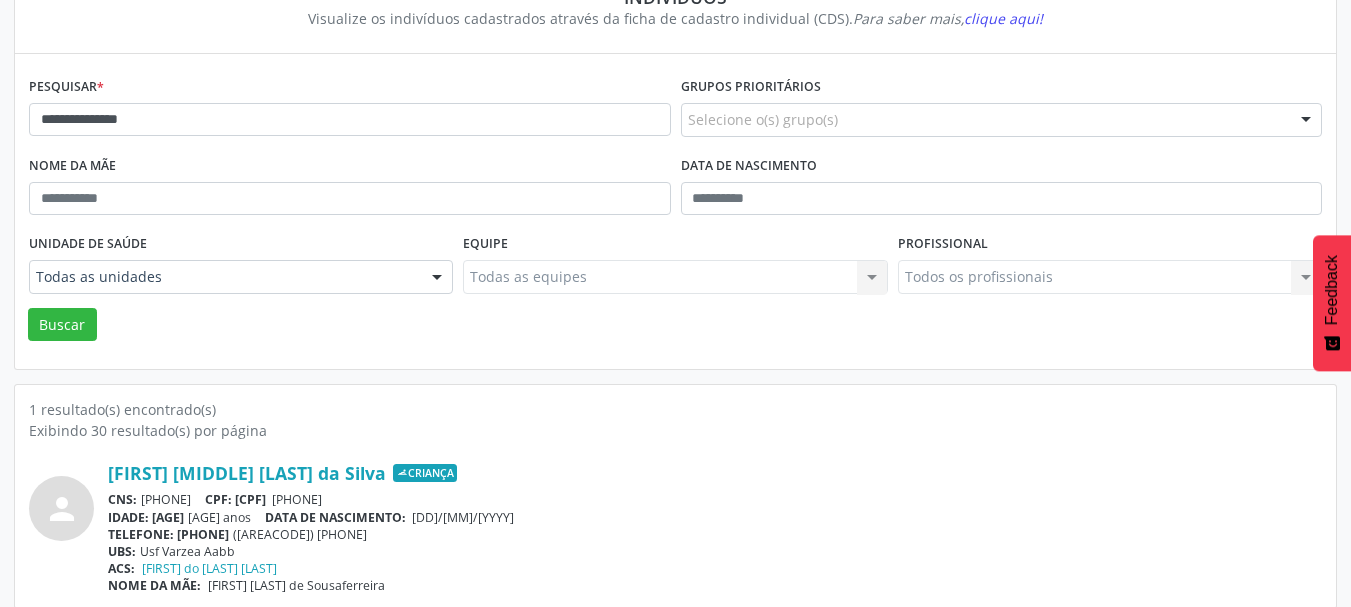 scroll, scrollTop: 209, scrollLeft: 0, axis: vertical 